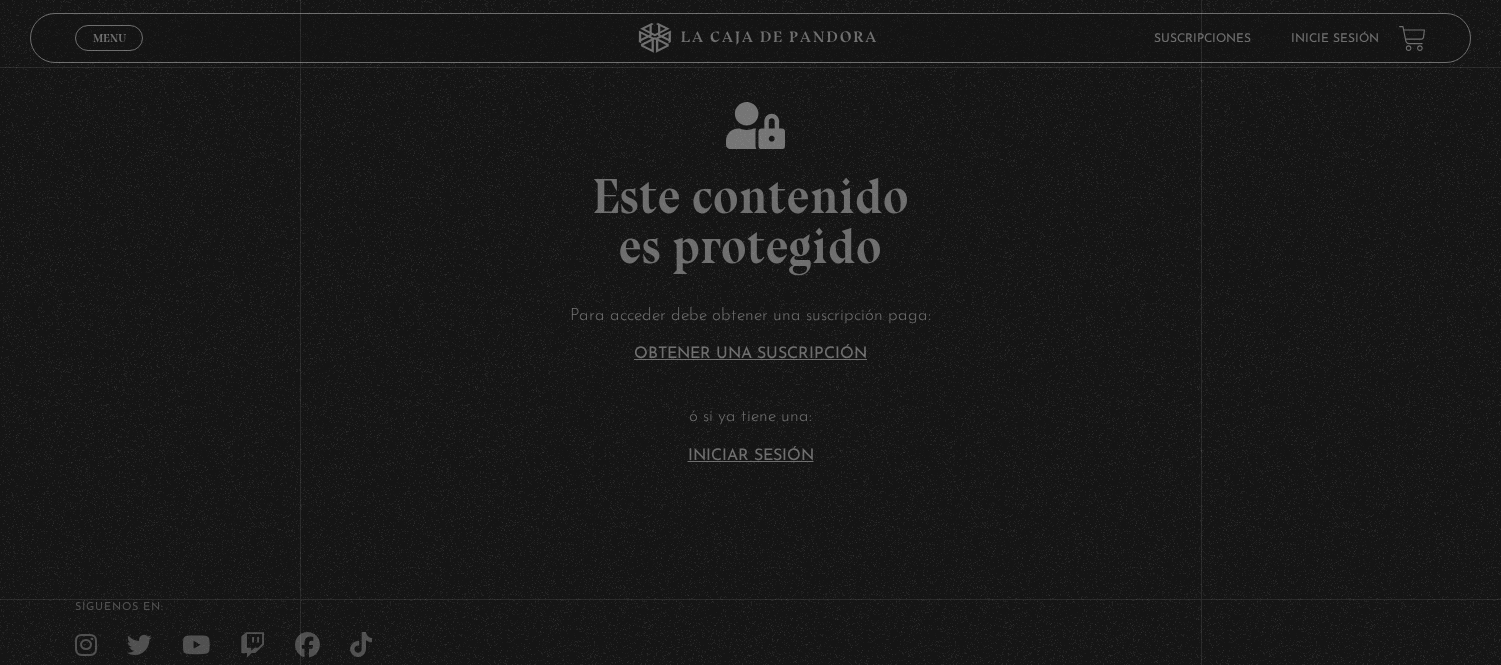 scroll, scrollTop: 0, scrollLeft: 0, axis: both 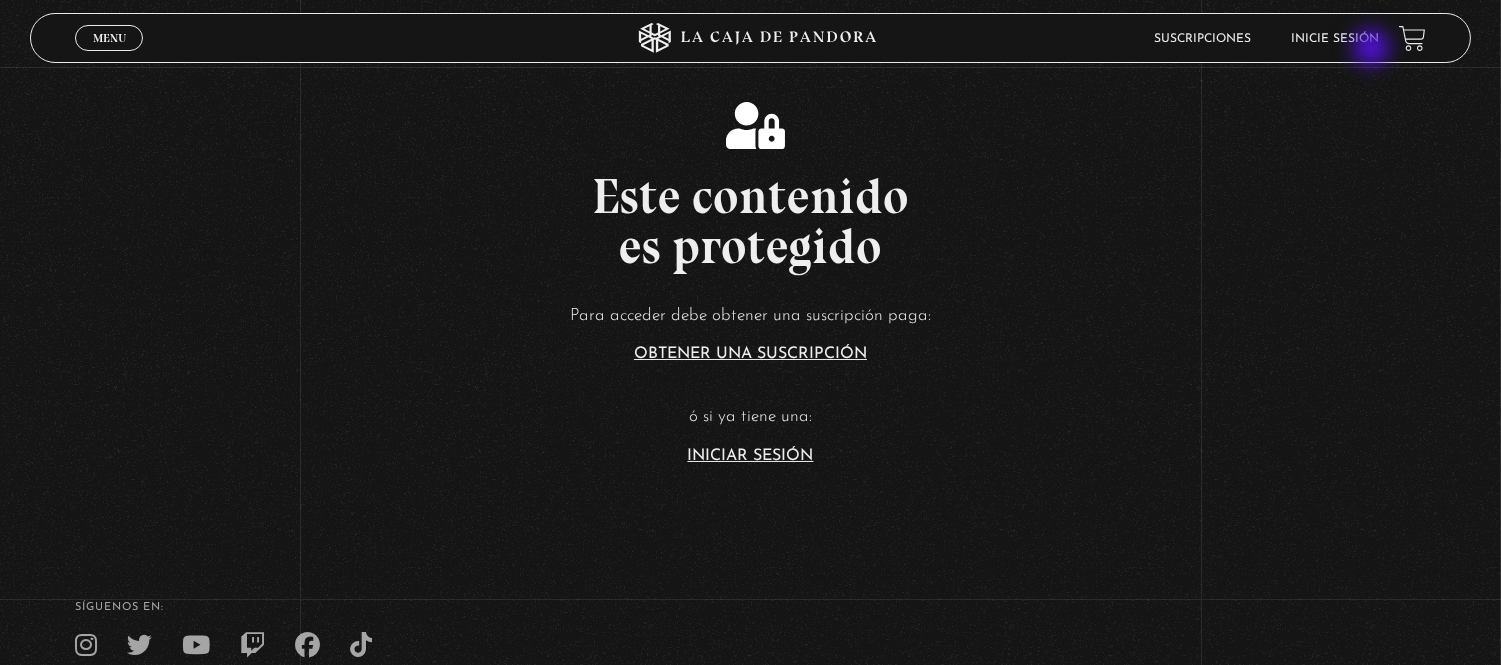 click on "Inicie sesión" at bounding box center (1335, 38) 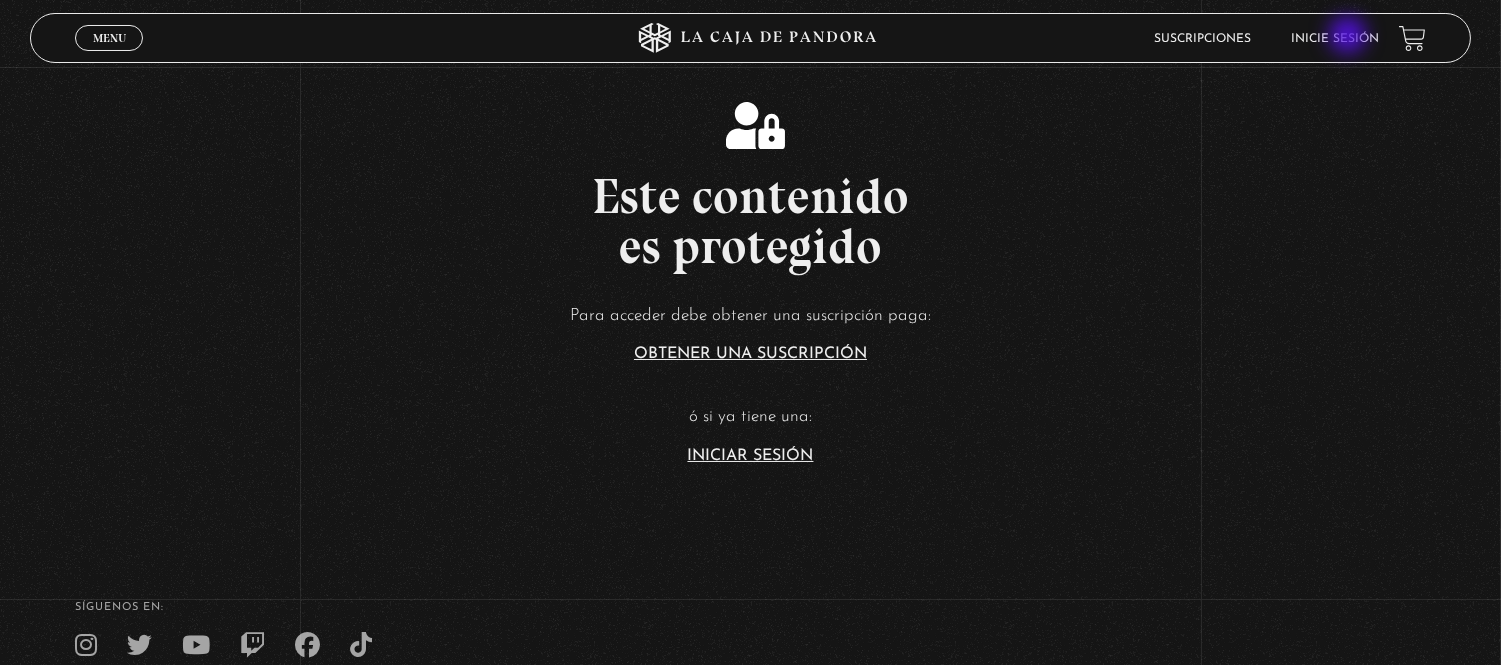 click on "Inicie sesión" at bounding box center (1335, 39) 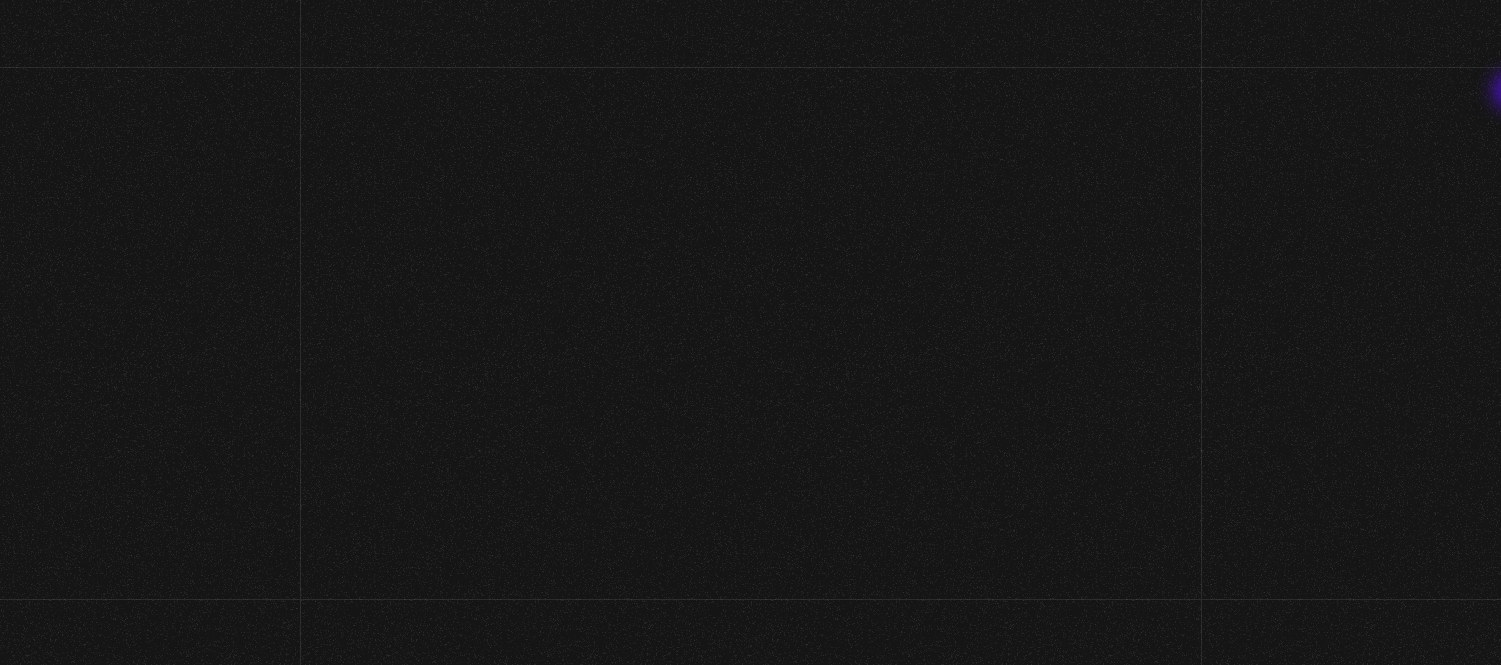scroll, scrollTop: 0, scrollLeft: 0, axis: both 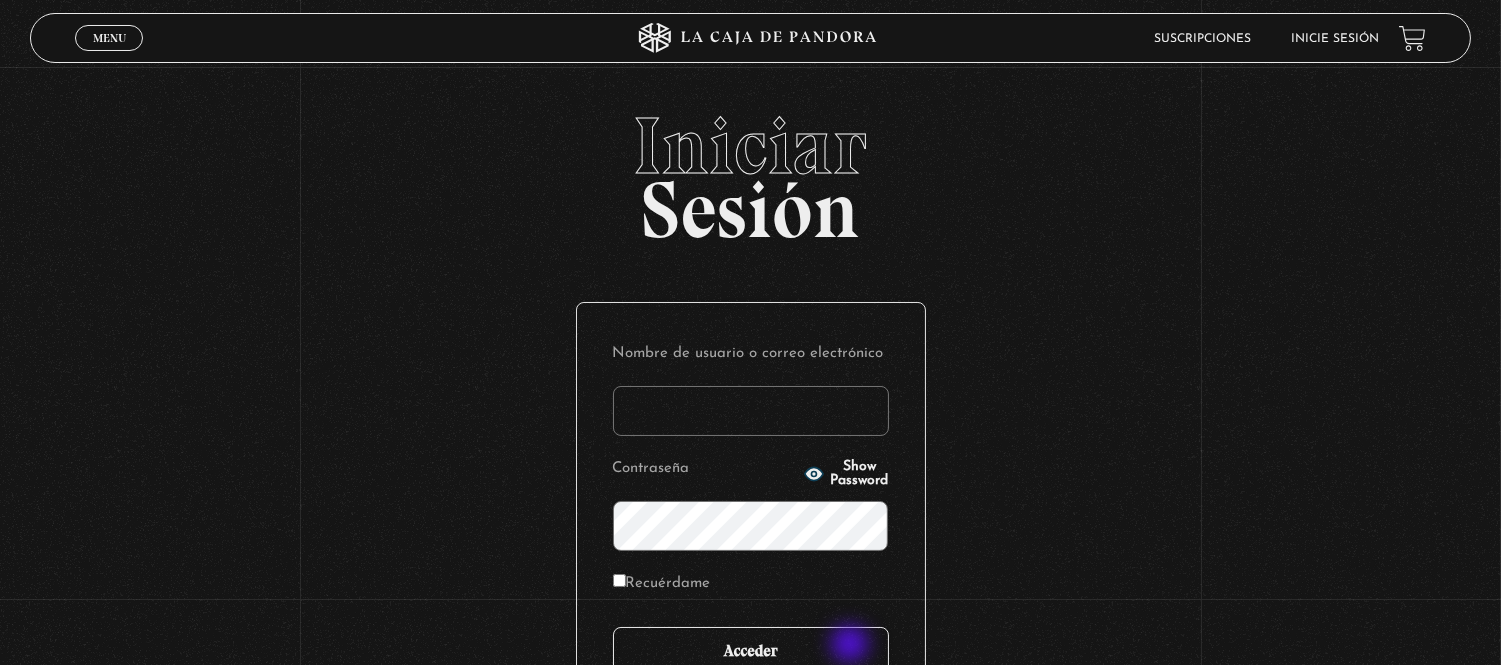 type on "[SURNAME]" 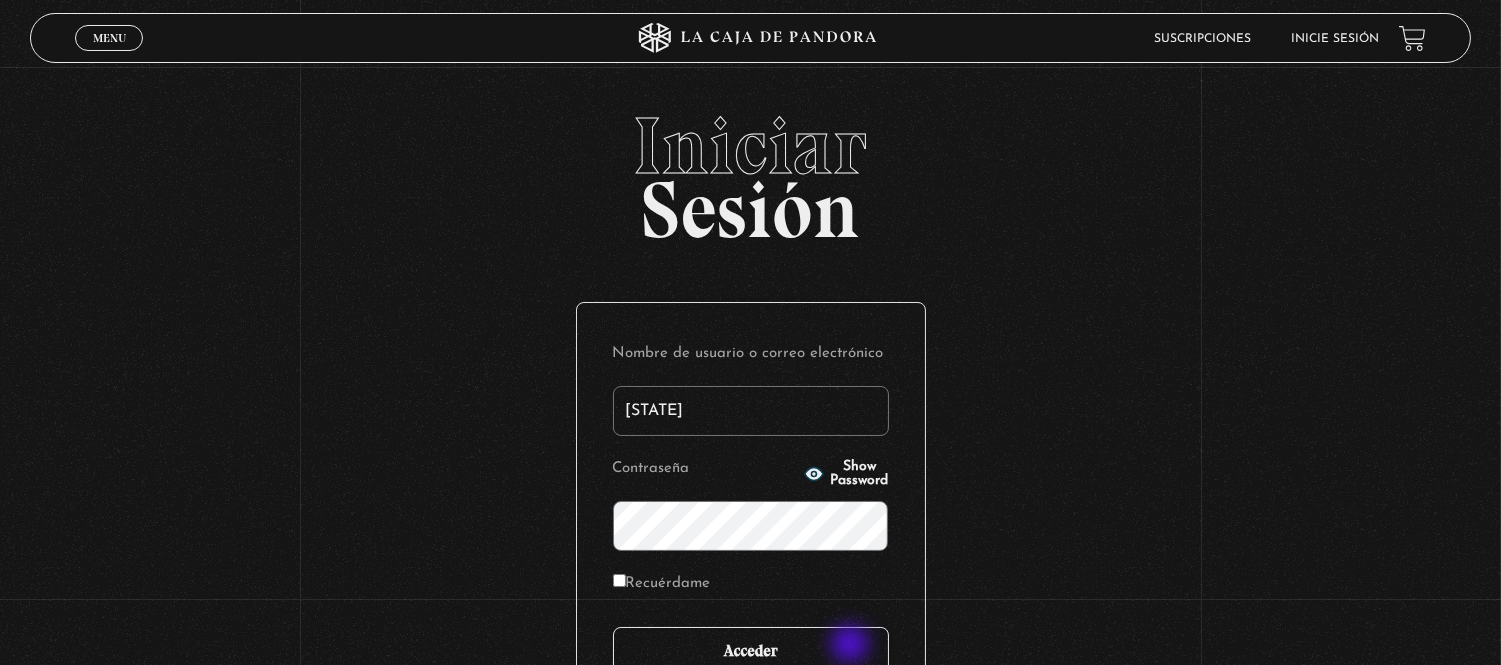 click on "Acceder" at bounding box center (751, 652) 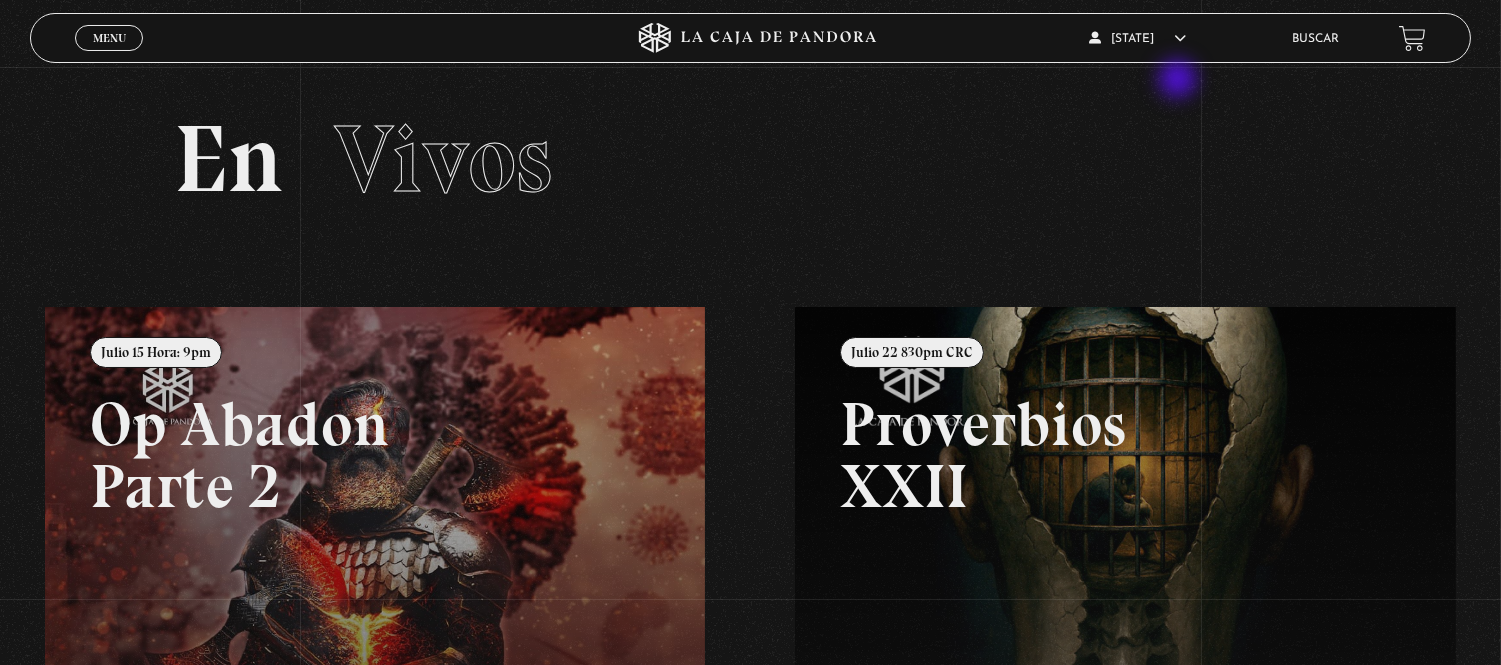 scroll, scrollTop: 0, scrollLeft: 0, axis: both 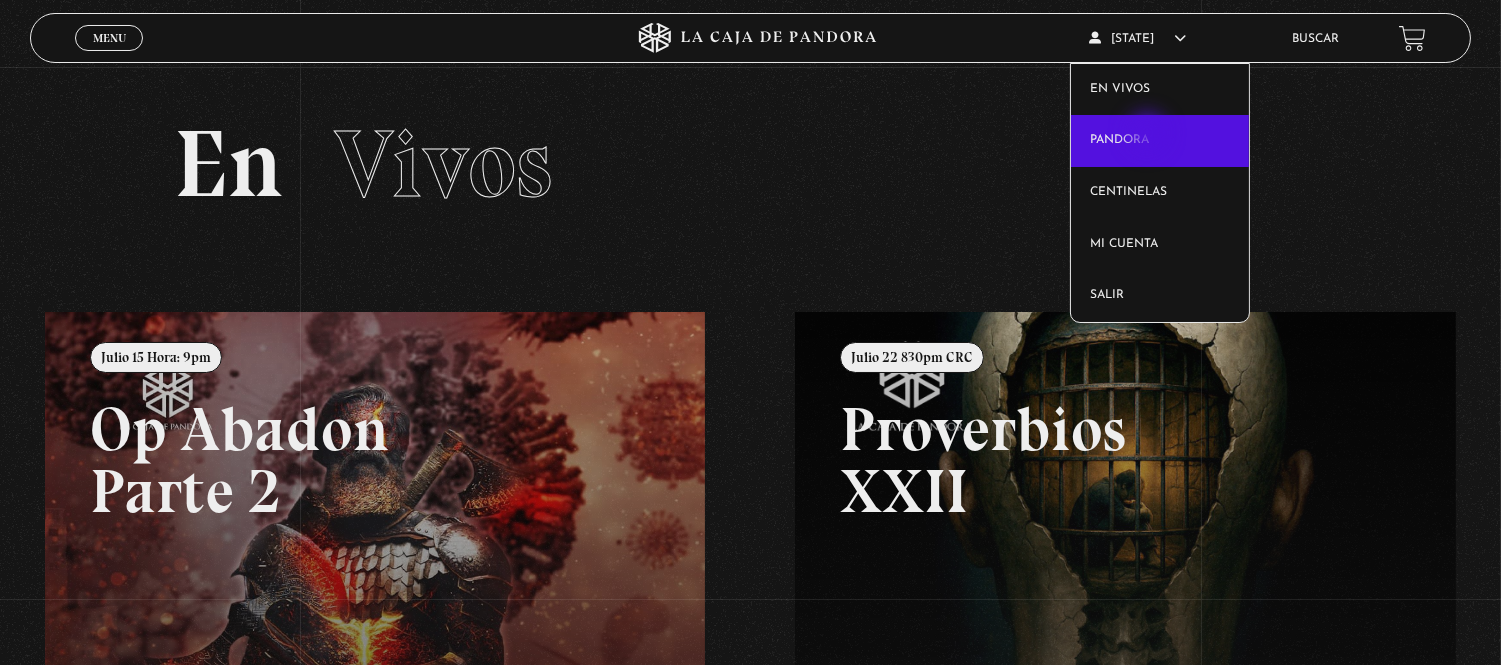click on "Pandora" at bounding box center (1160, 141) 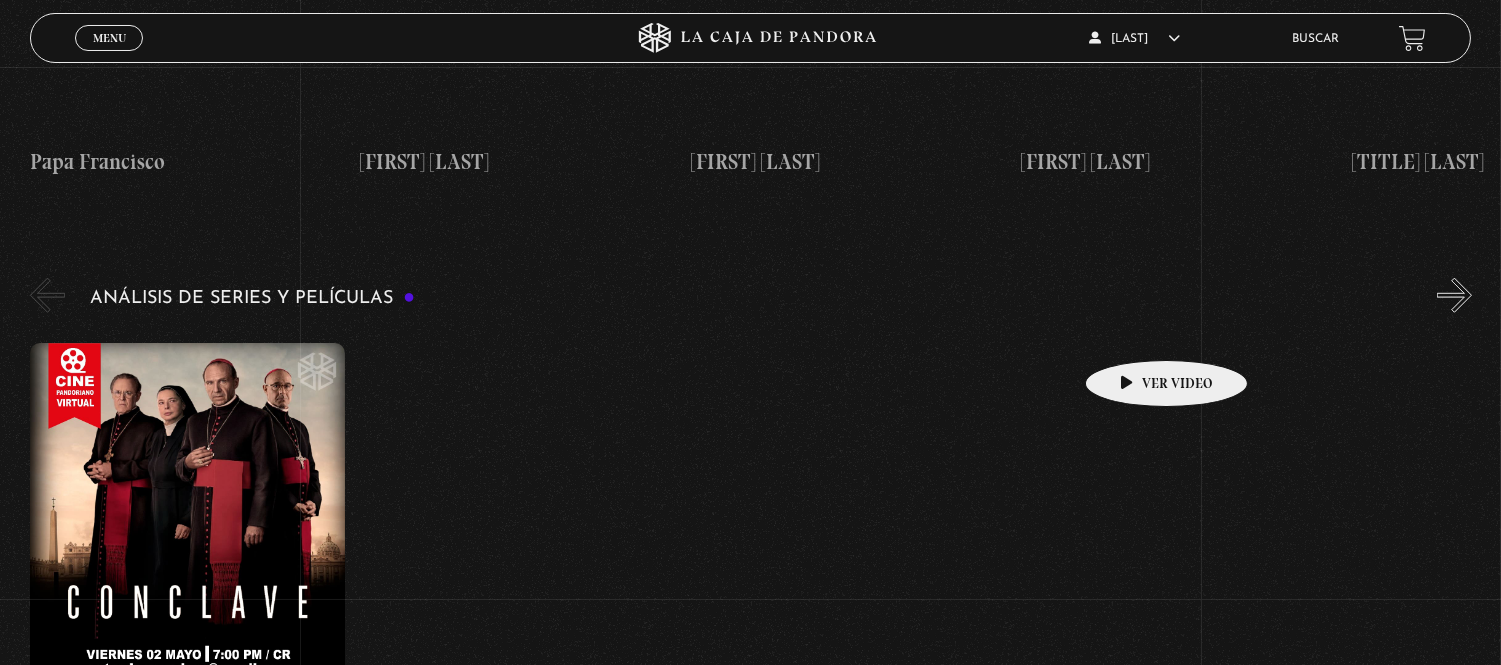scroll, scrollTop: 3555, scrollLeft: 0, axis: vertical 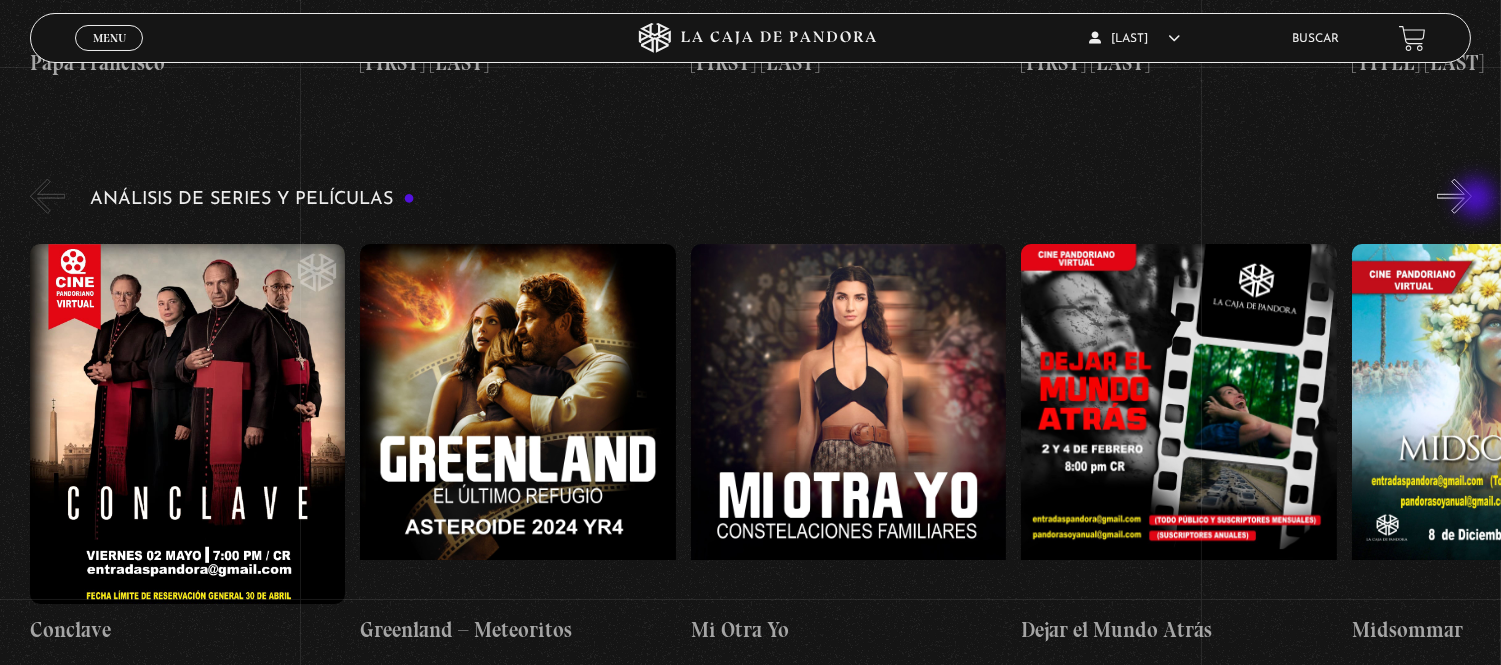 click on "»" at bounding box center [1454, 196] 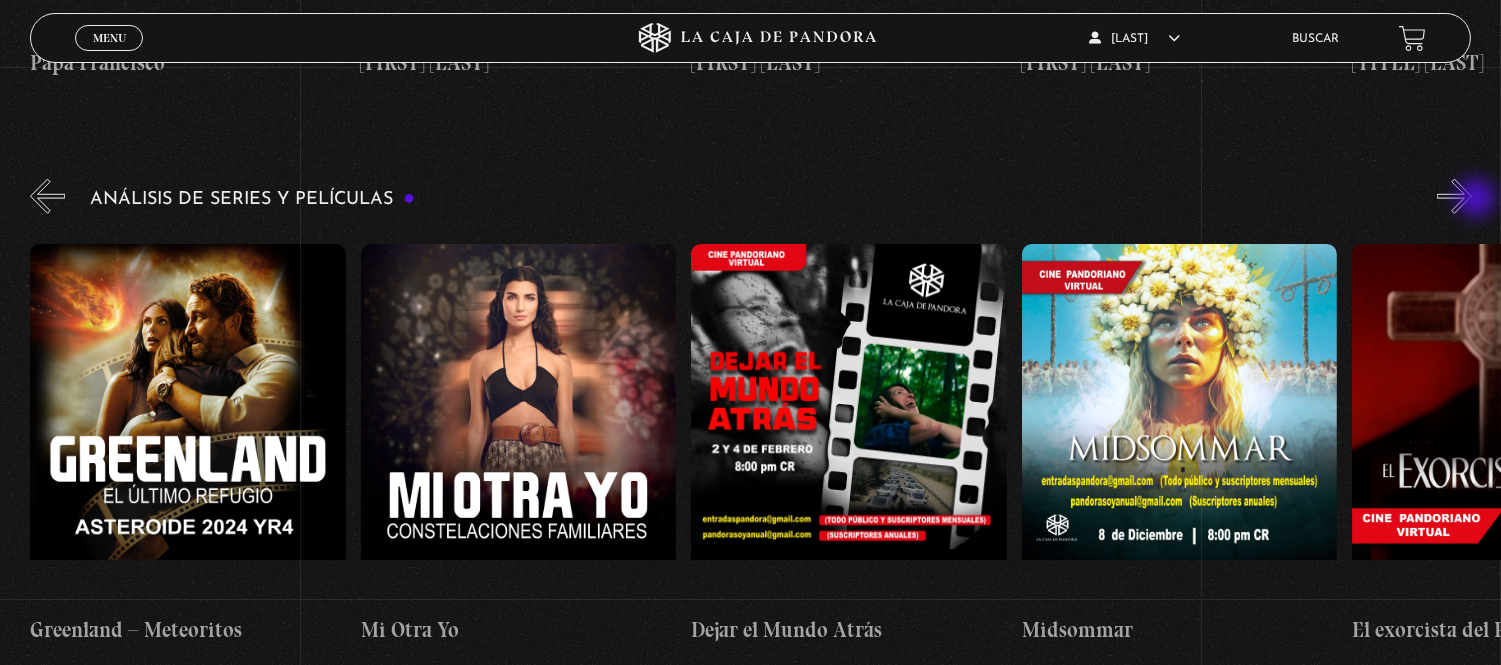 click on "»" at bounding box center (1454, 196) 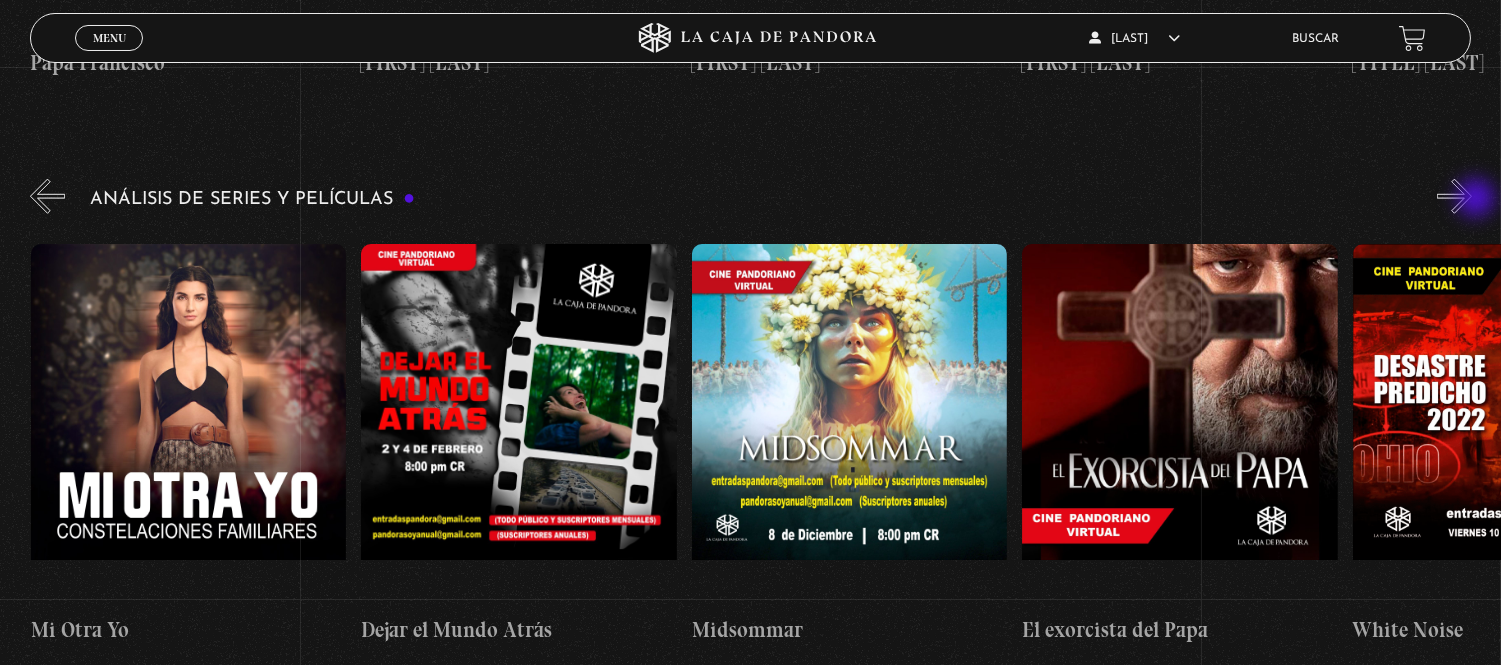 click on "»" at bounding box center [1454, 196] 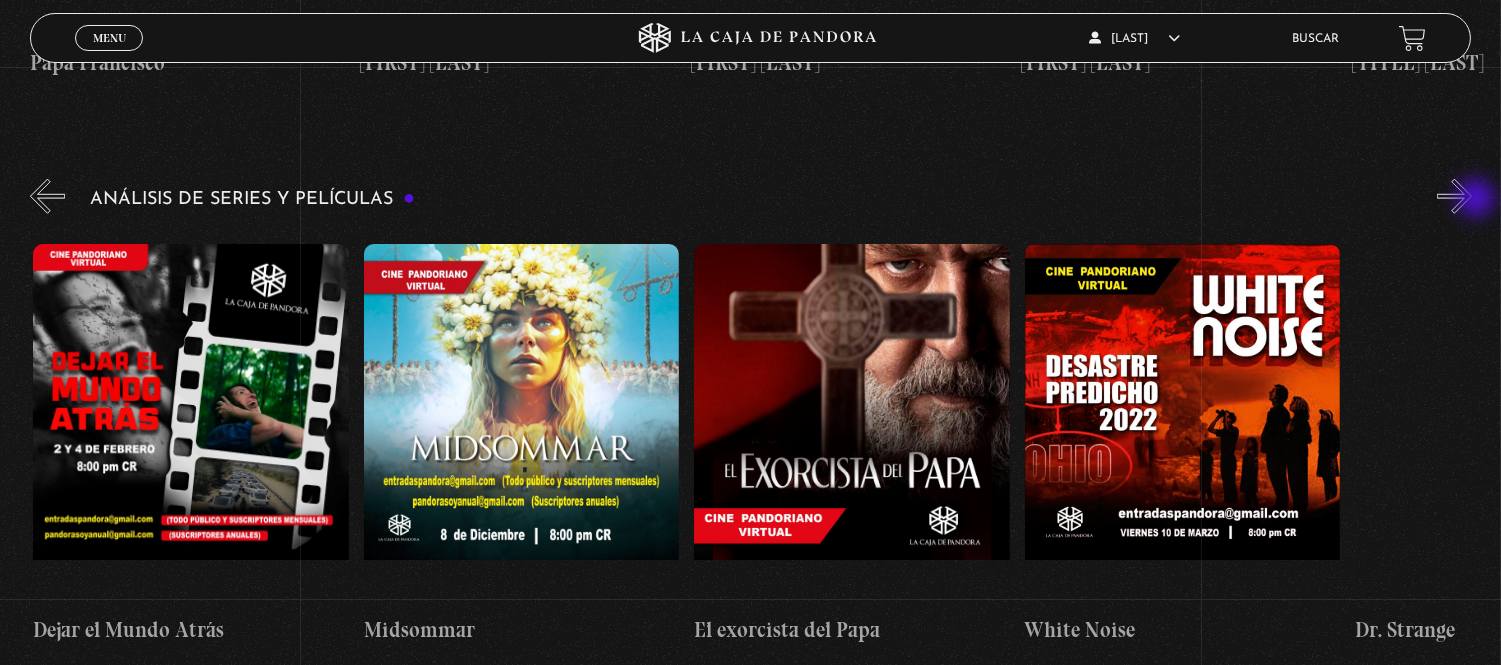 click on "»" at bounding box center [1454, 196] 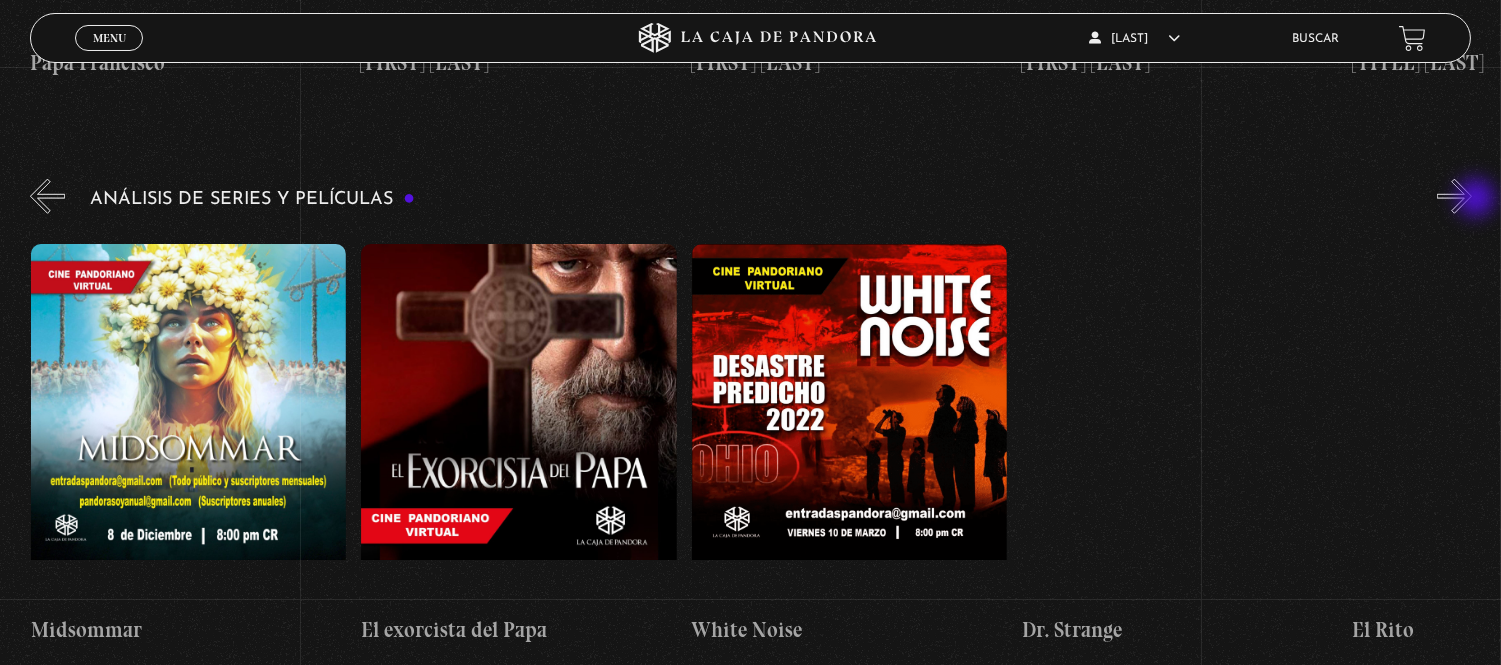 click on "»" at bounding box center [1454, 196] 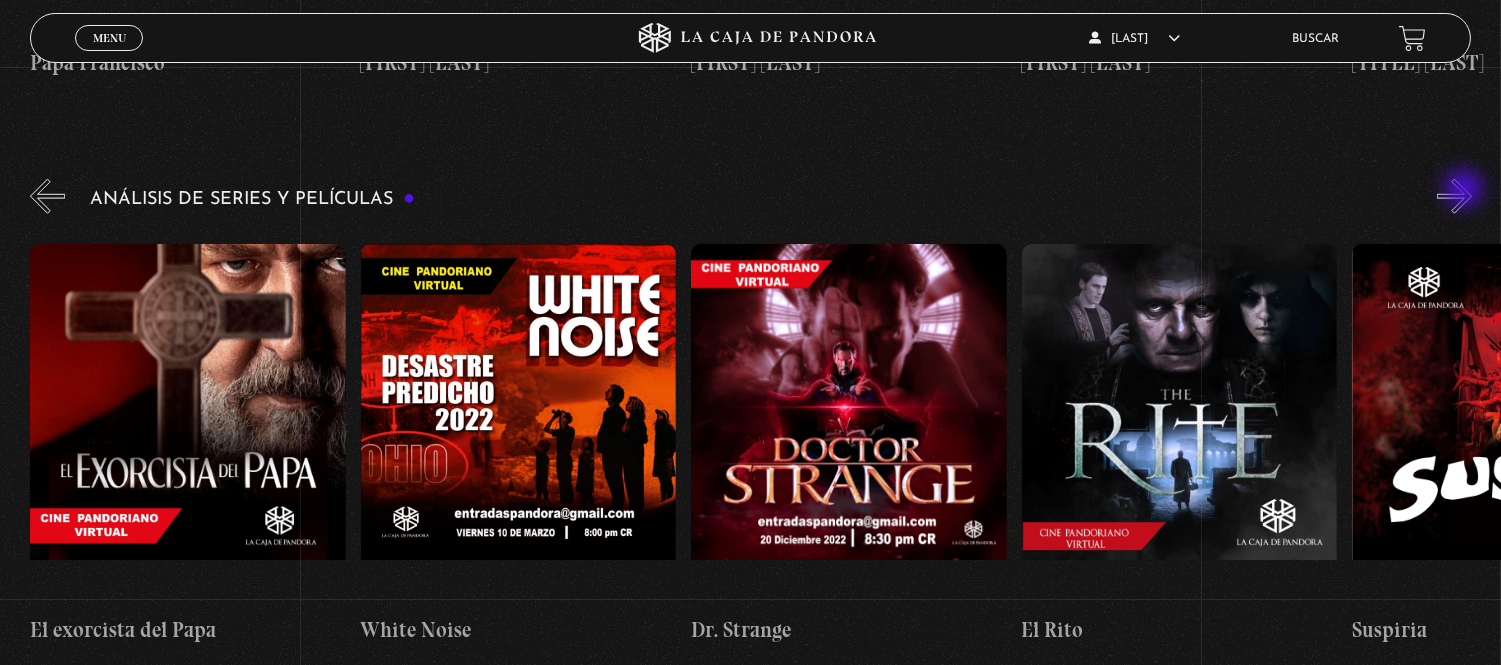 click on "»" at bounding box center (1454, 196) 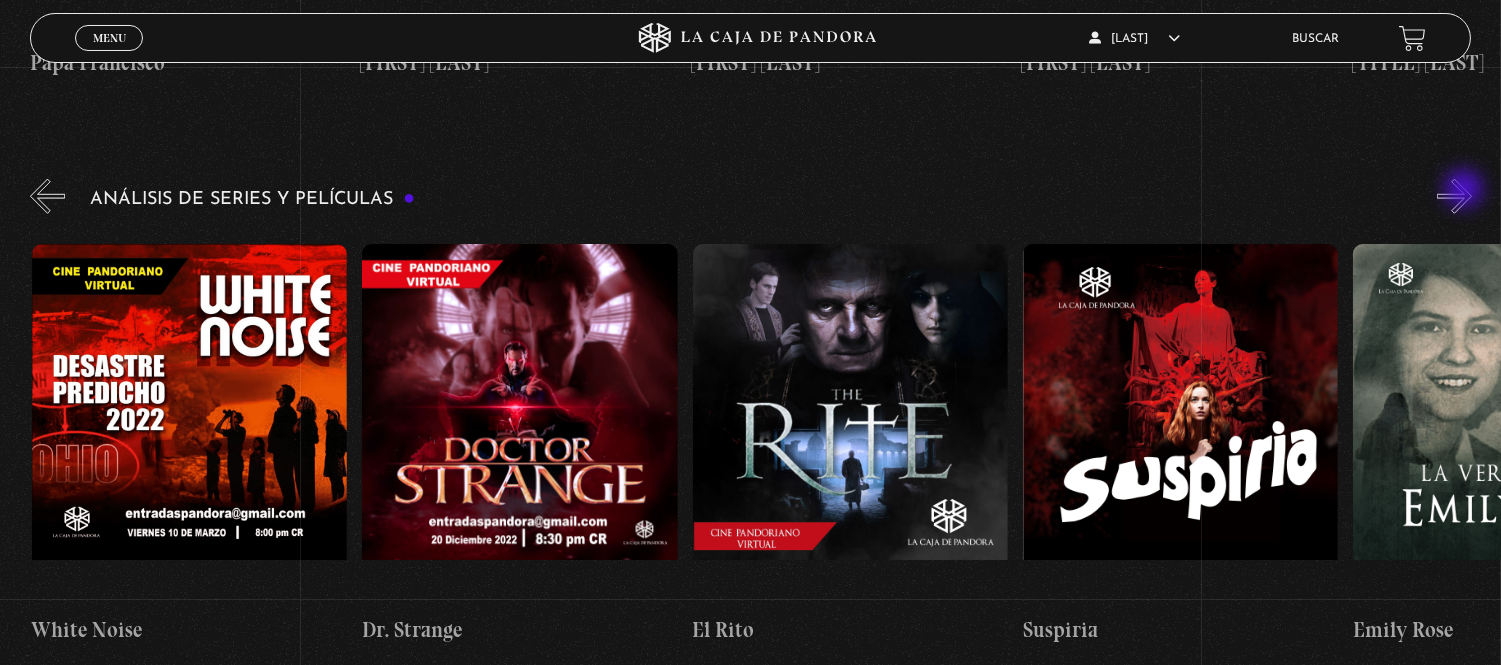 scroll, scrollTop: 0, scrollLeft: 1982, axis: horizontal 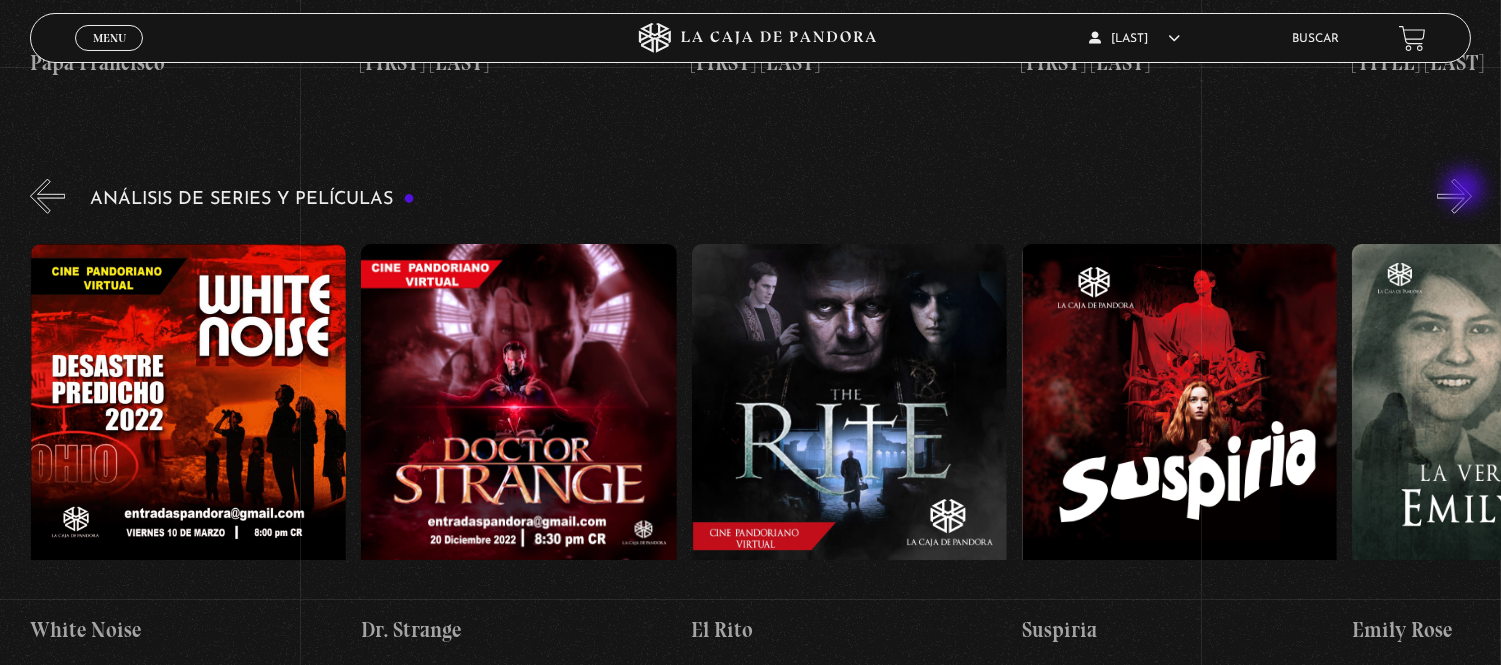 click on "»" at bounding box center [1454, 196] 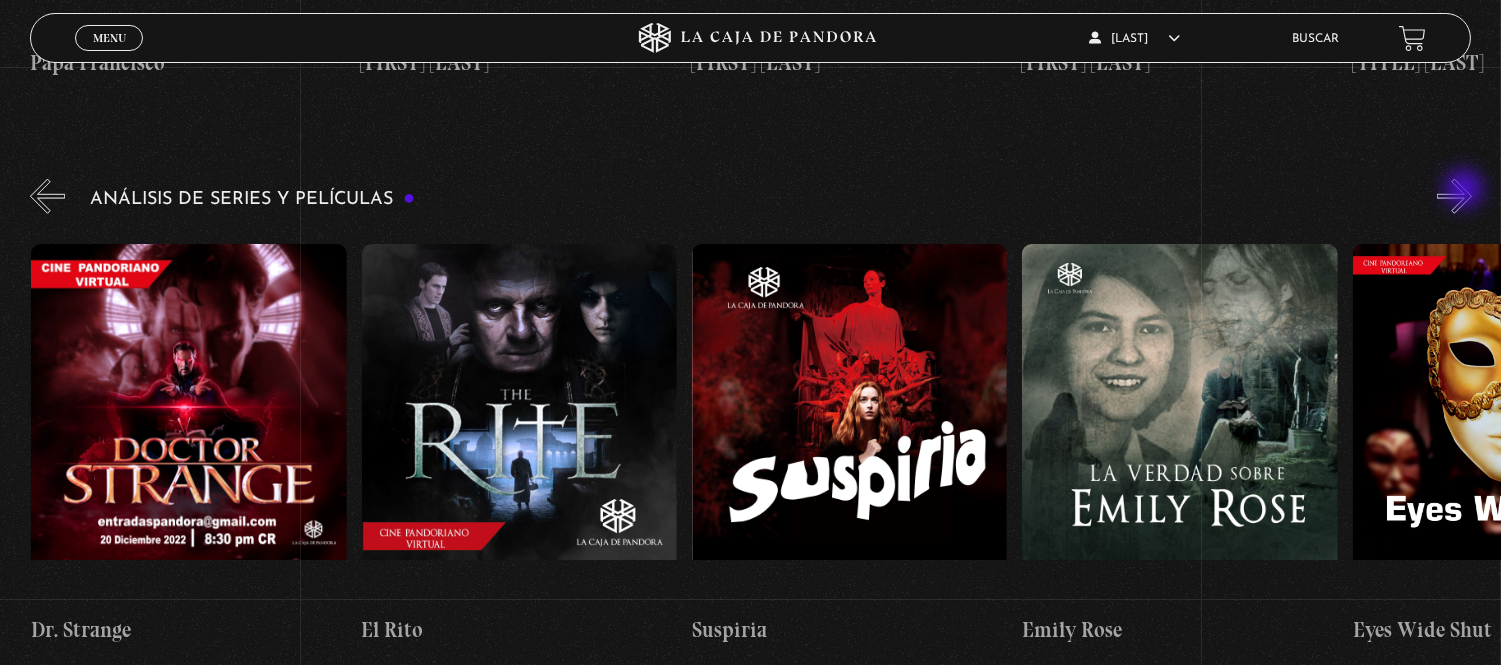 click on "»" at bounding box center [1454, 196] 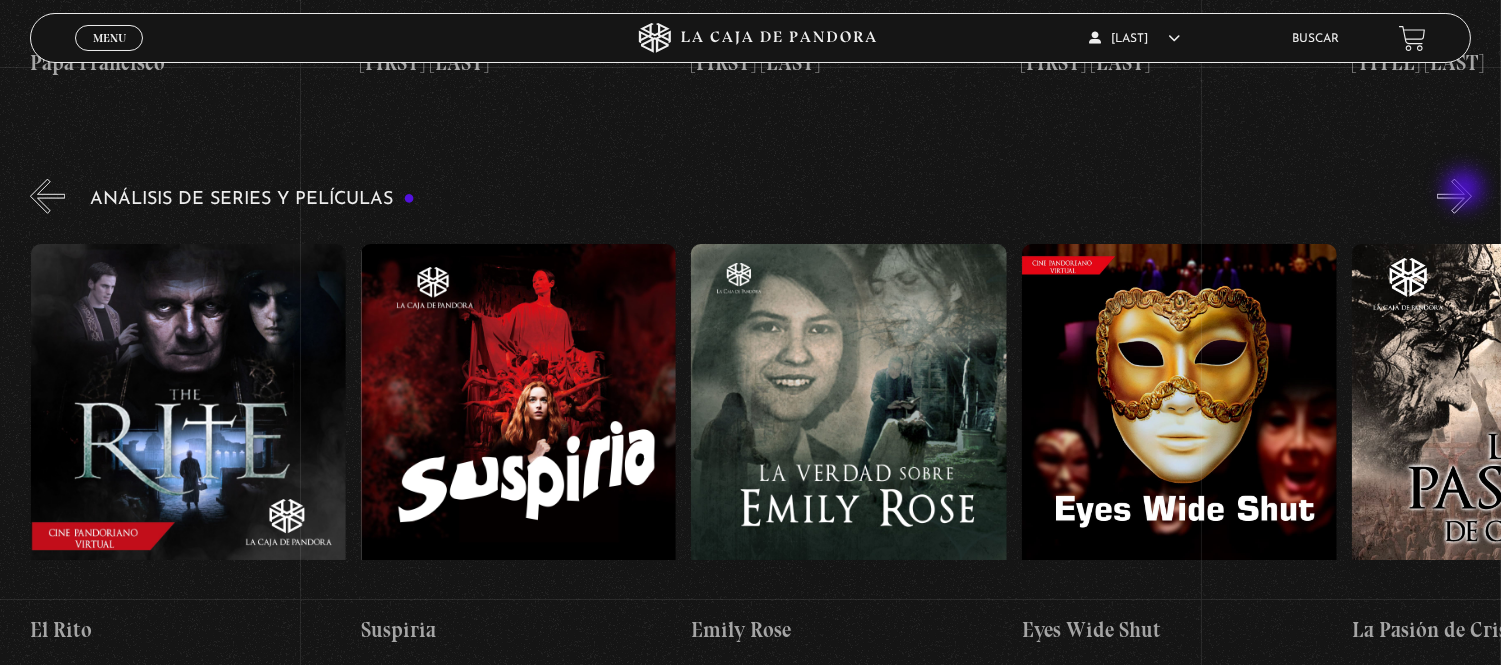 click on "»" at bounding box center (1454, 196) 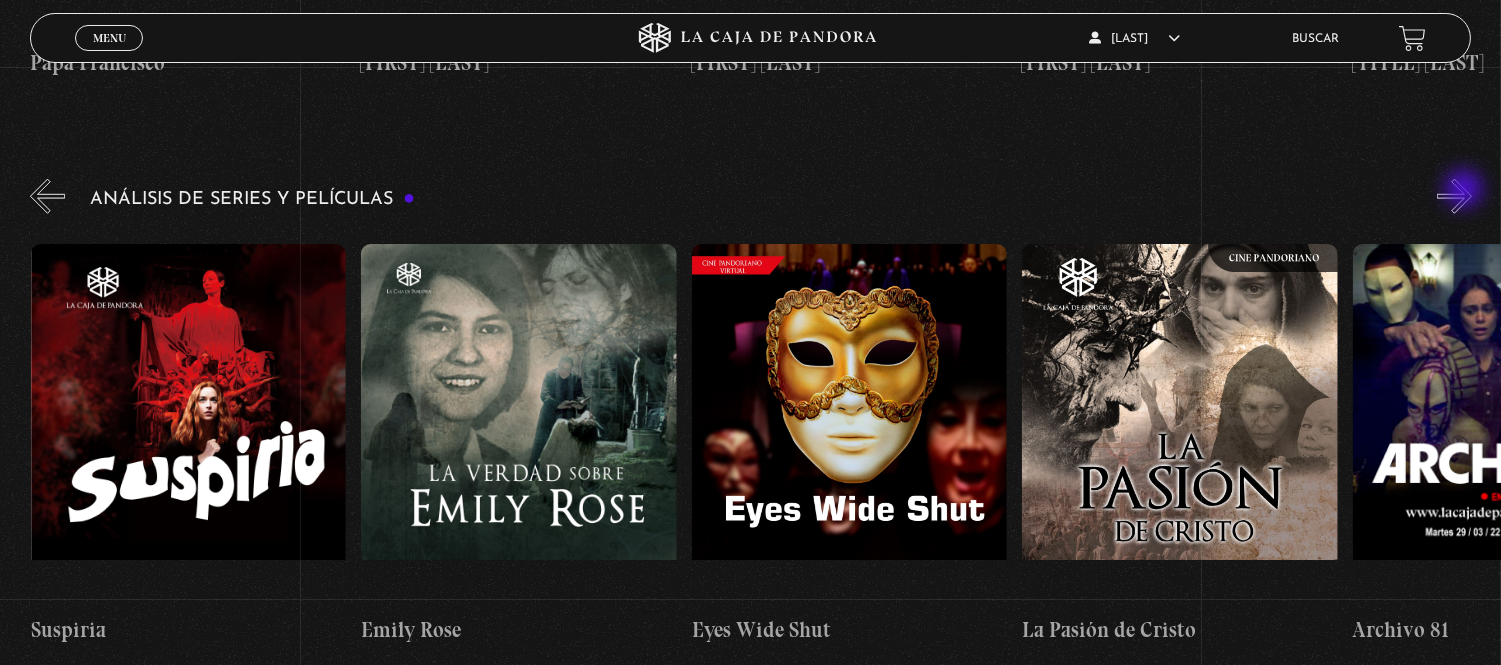 click on "»" at bounding box center (1454, 196) 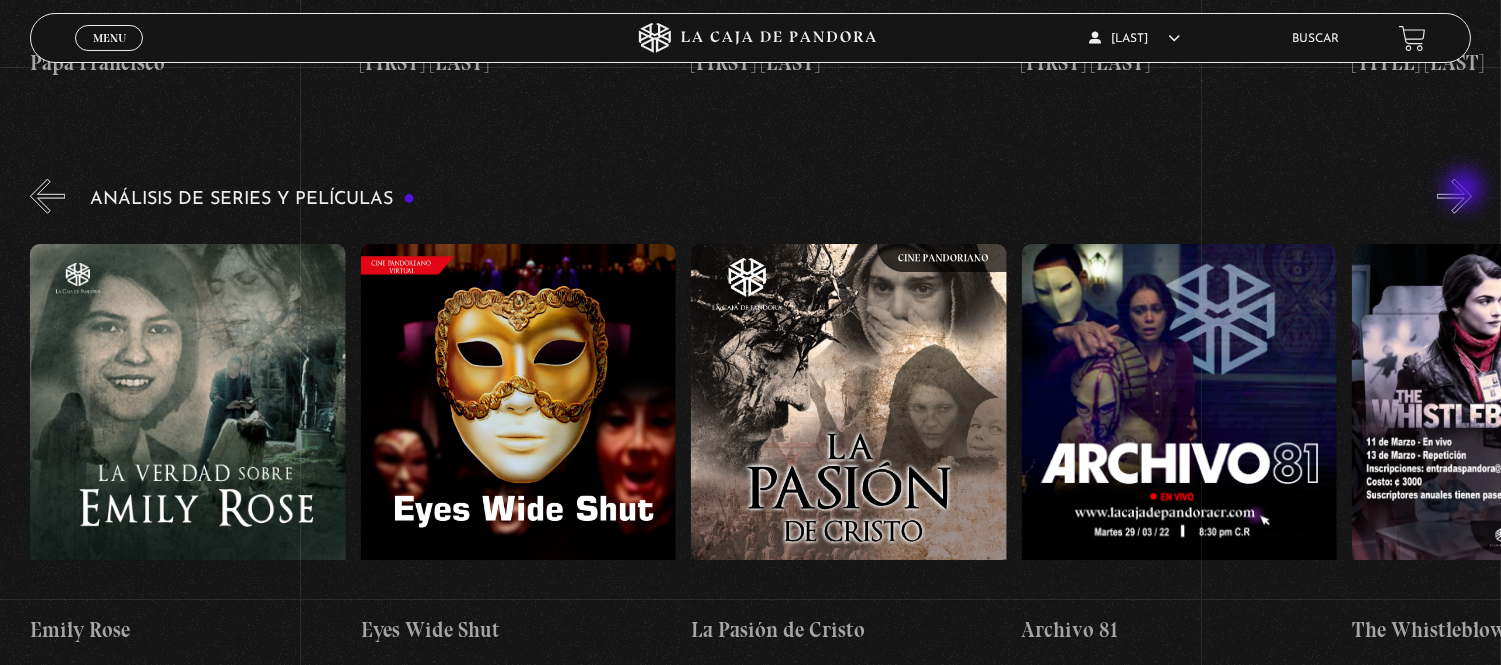 click on "»" at bounding box center [1454, 196] 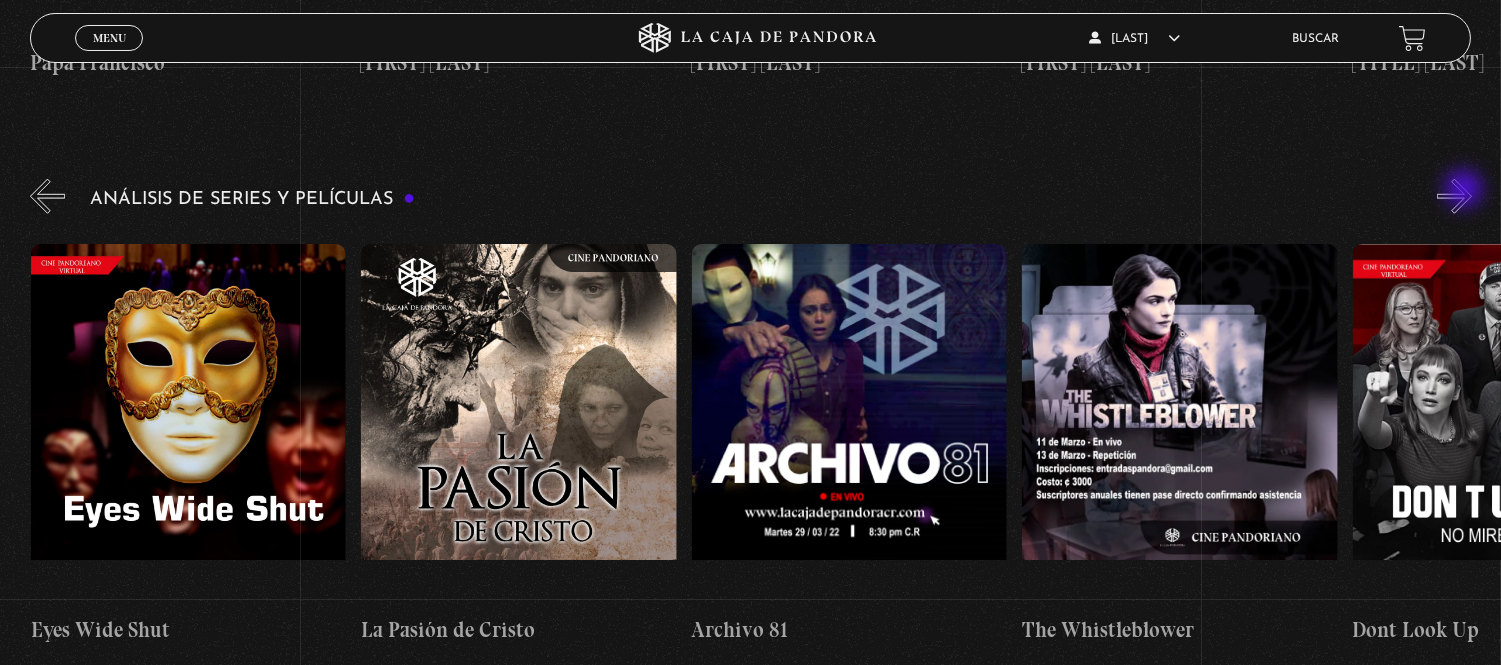 click on "»" at bounding box center (1454, 196) 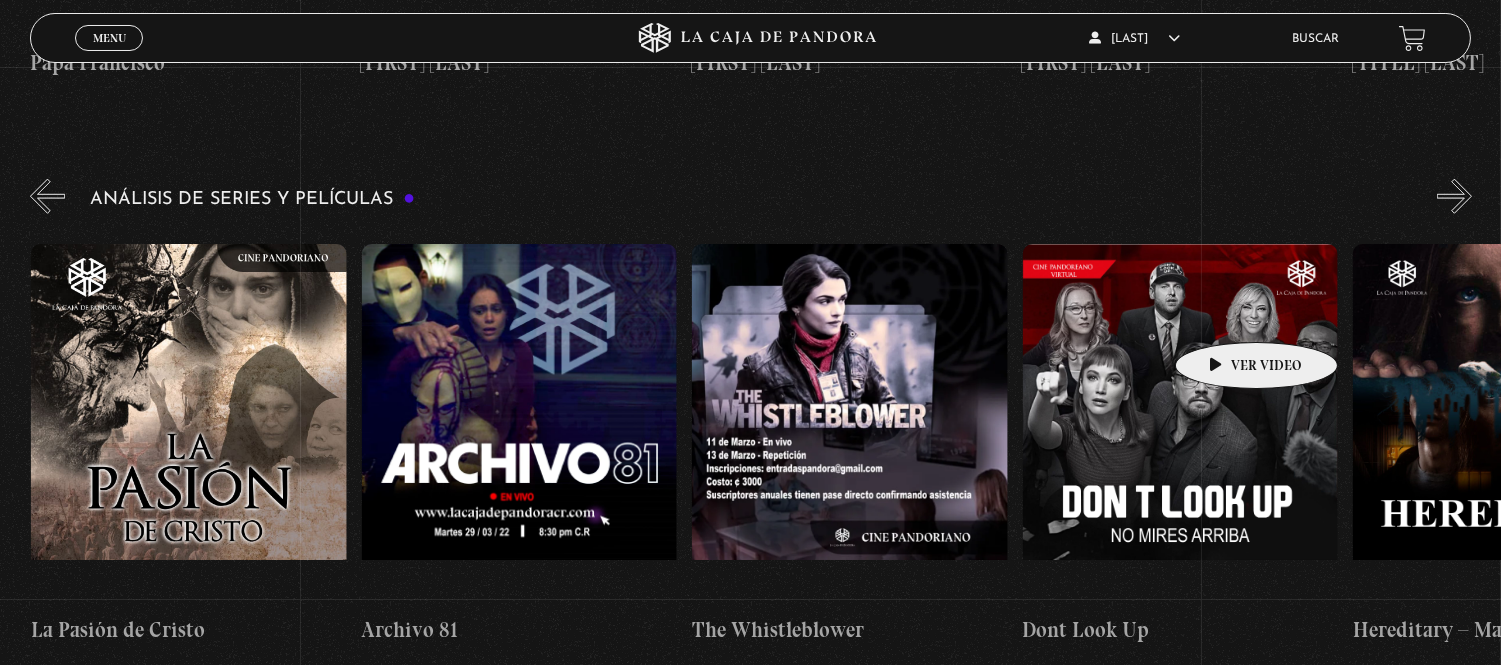 scroll, scrollTop: 0, scrollLeft: 3965, axis: horizontal 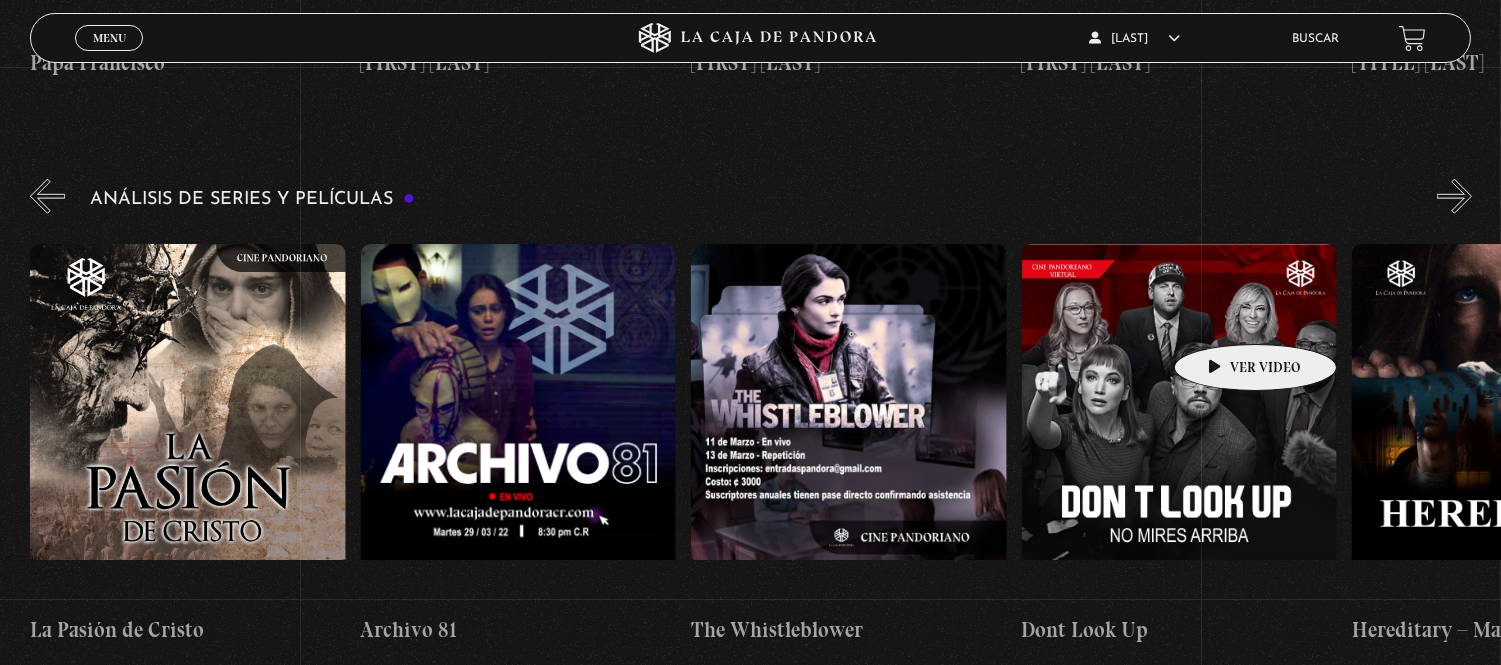 click at bounding box center (1179, 424) 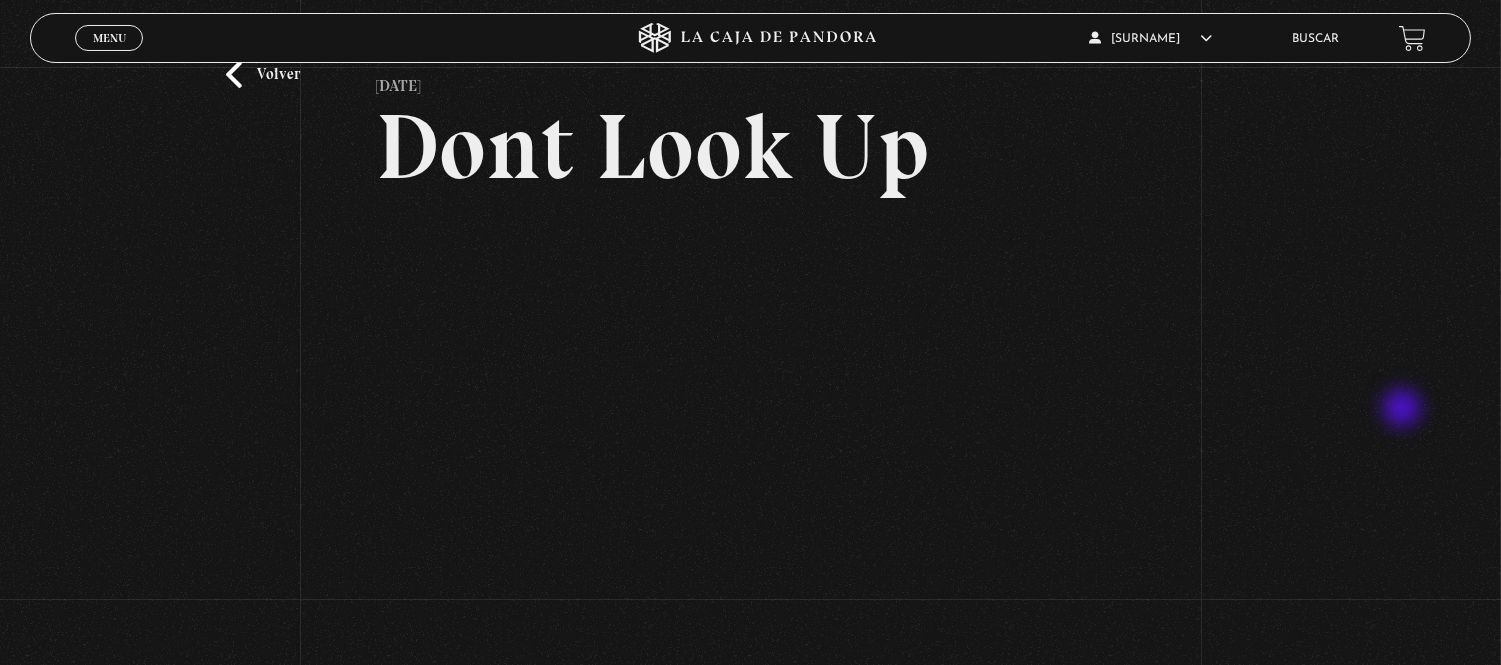 scroll, scrollTop: 111, scrollLeft: 0, axis: vertical 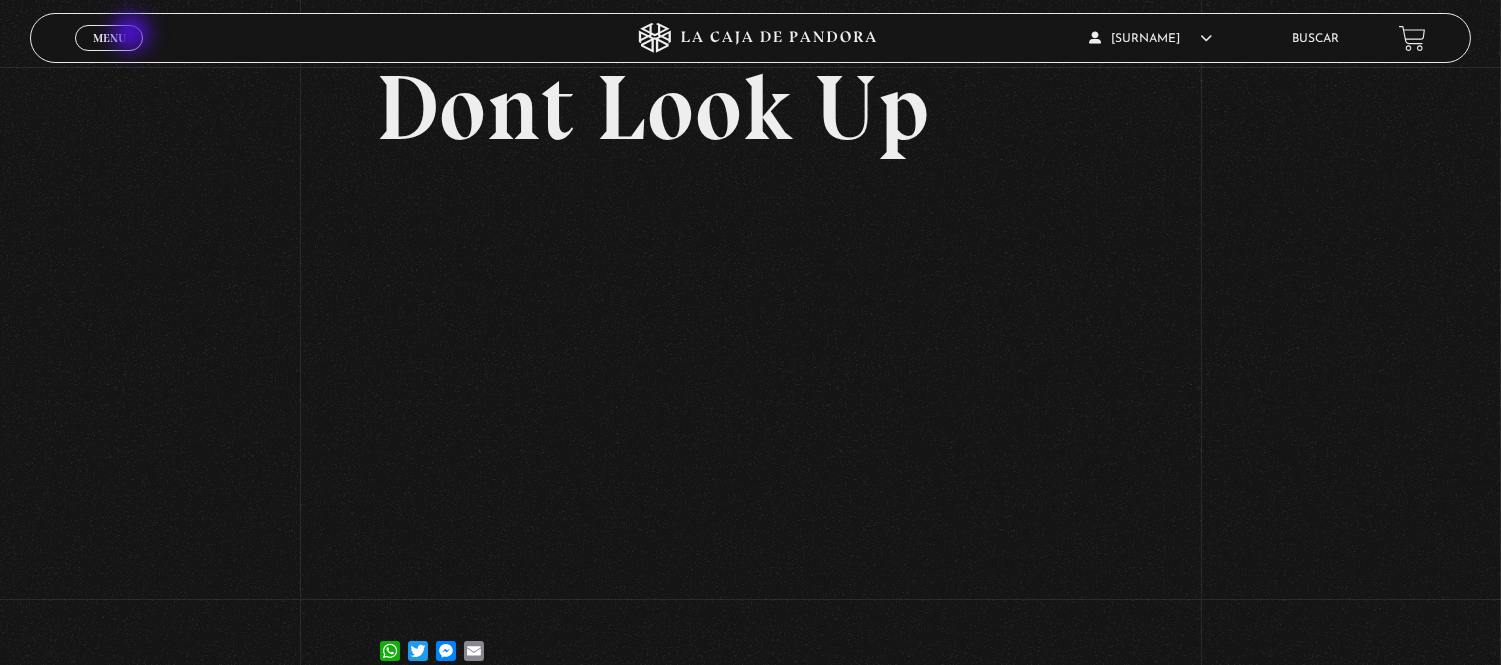click on "Menu Cerrar" at bounding box center [109, 38] 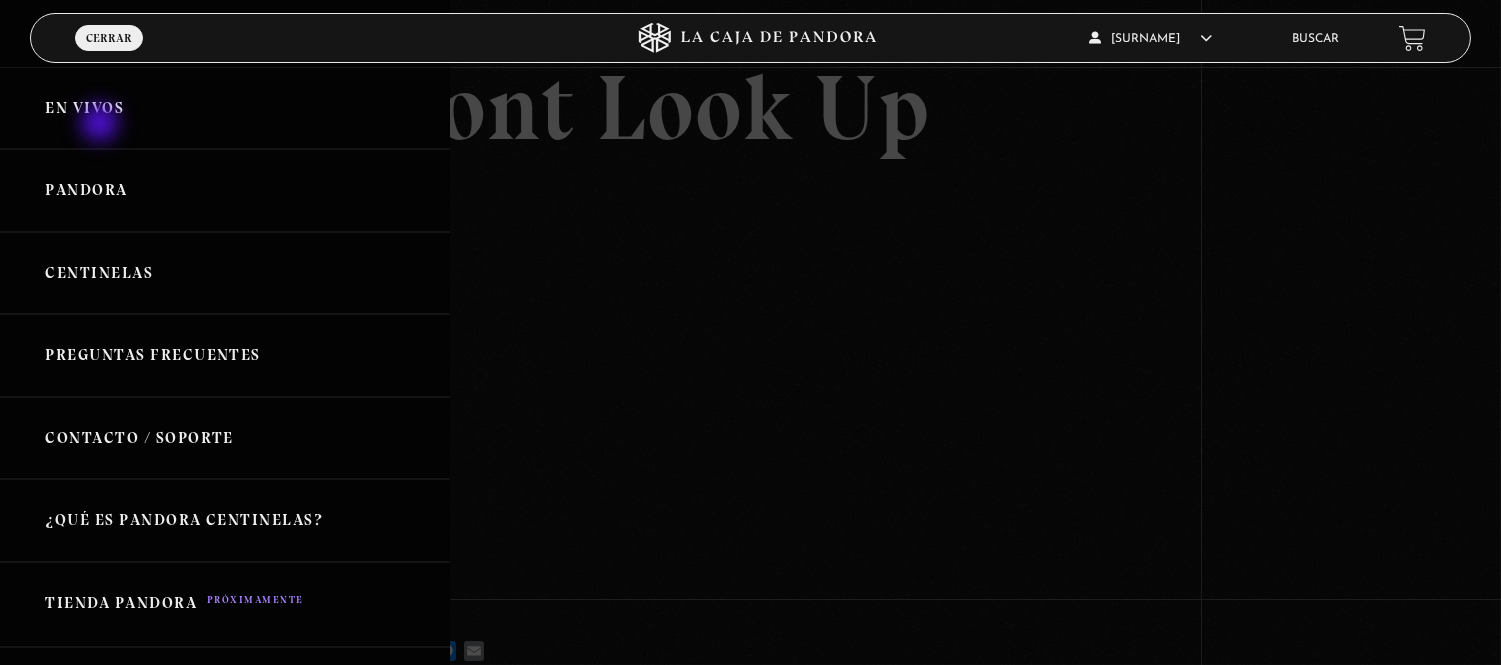 click on "En vivos" at bounding box center (225, 108) 